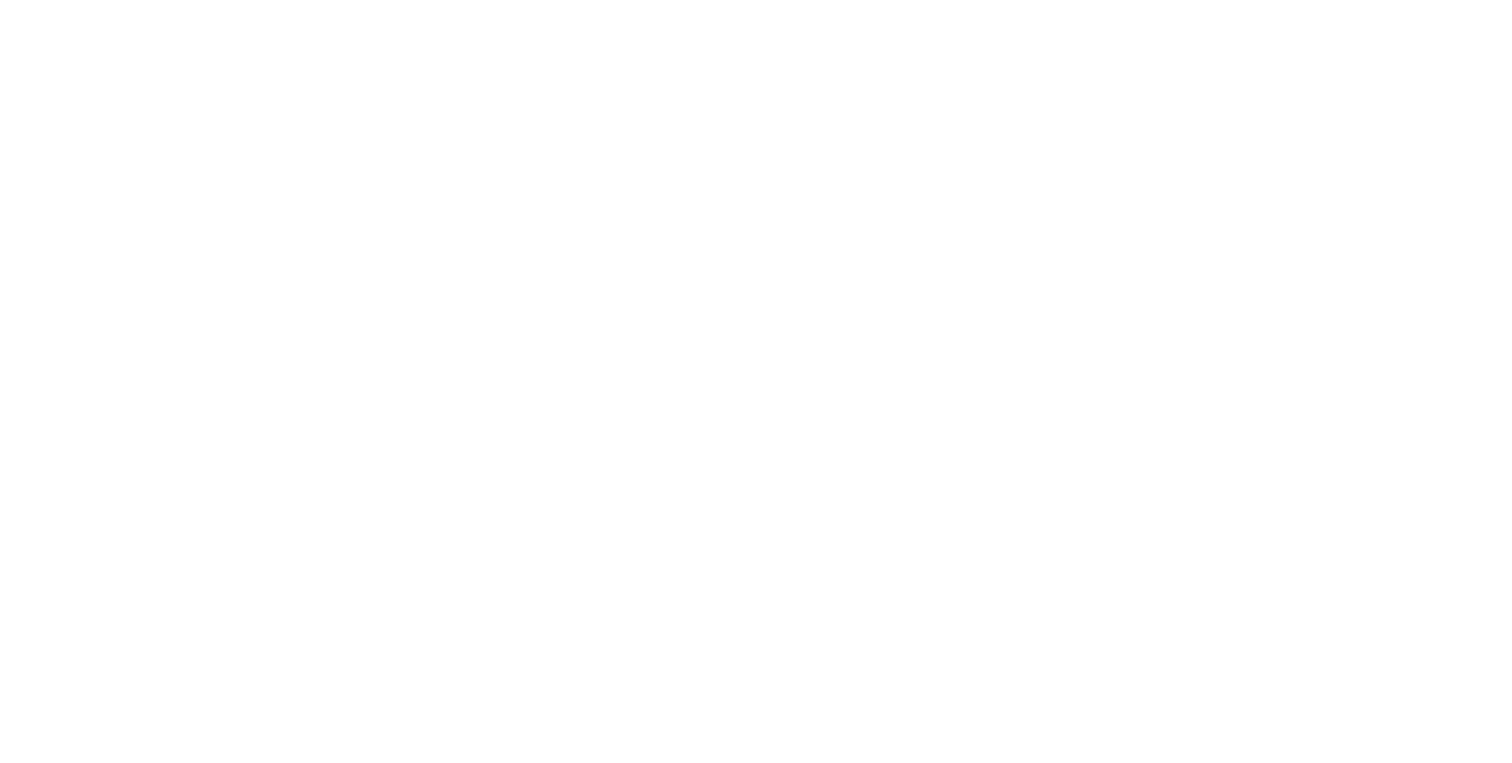 scroll, scrollTop: 0, scrollLeft: 0, axis: both 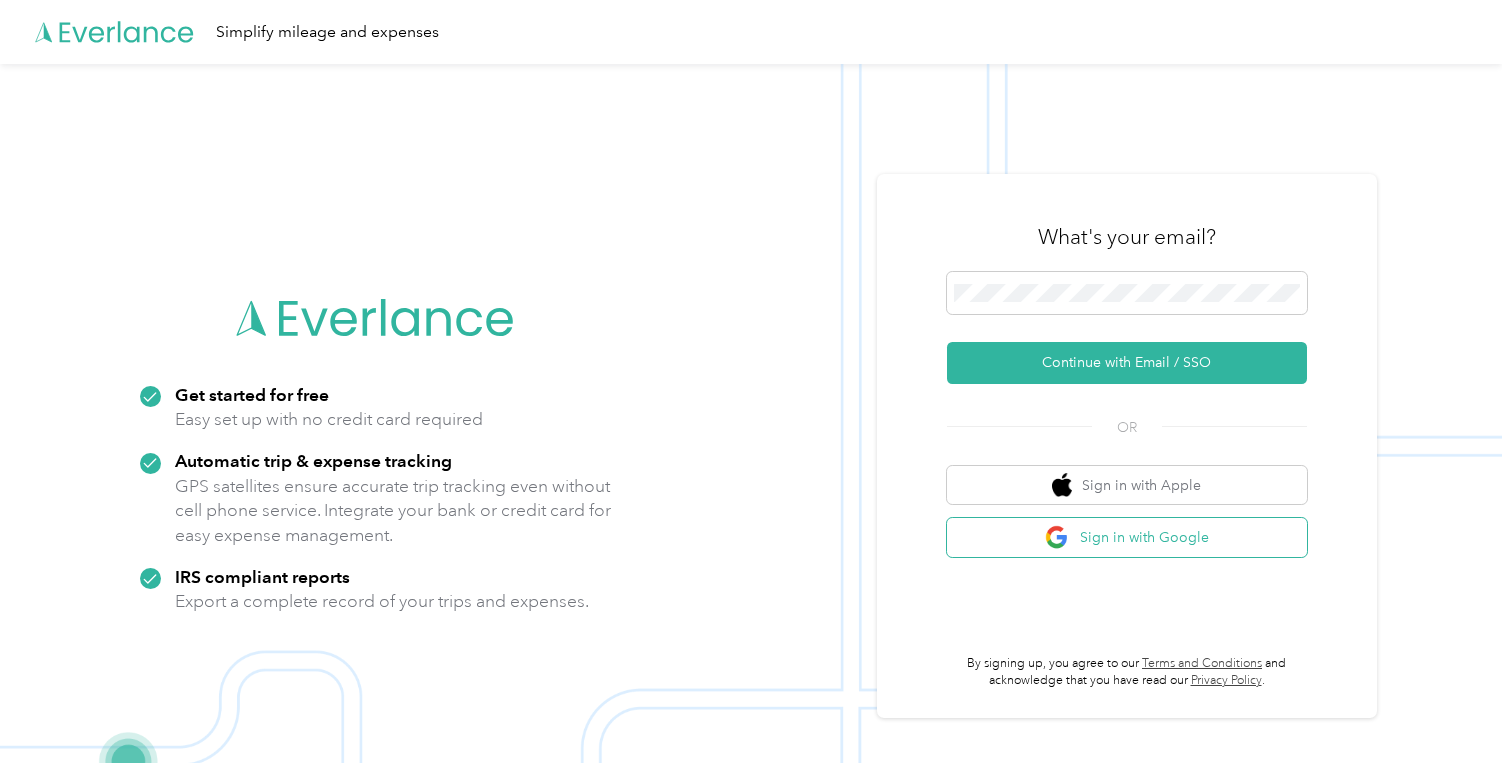 click on "Sign in with Google" at bounding box center [1127, 537] 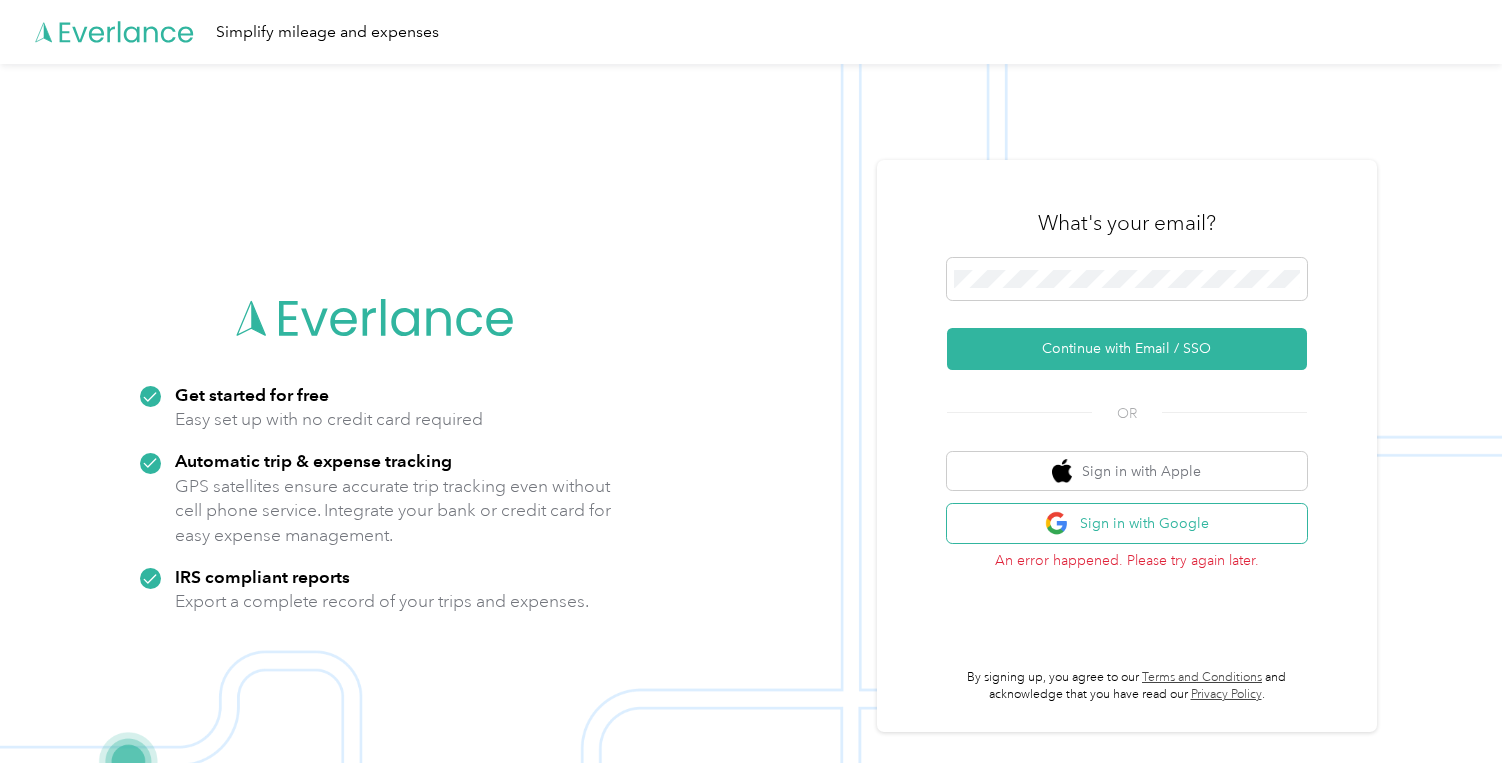click on "Sign in with Google" at bounding box center [1127, 523] 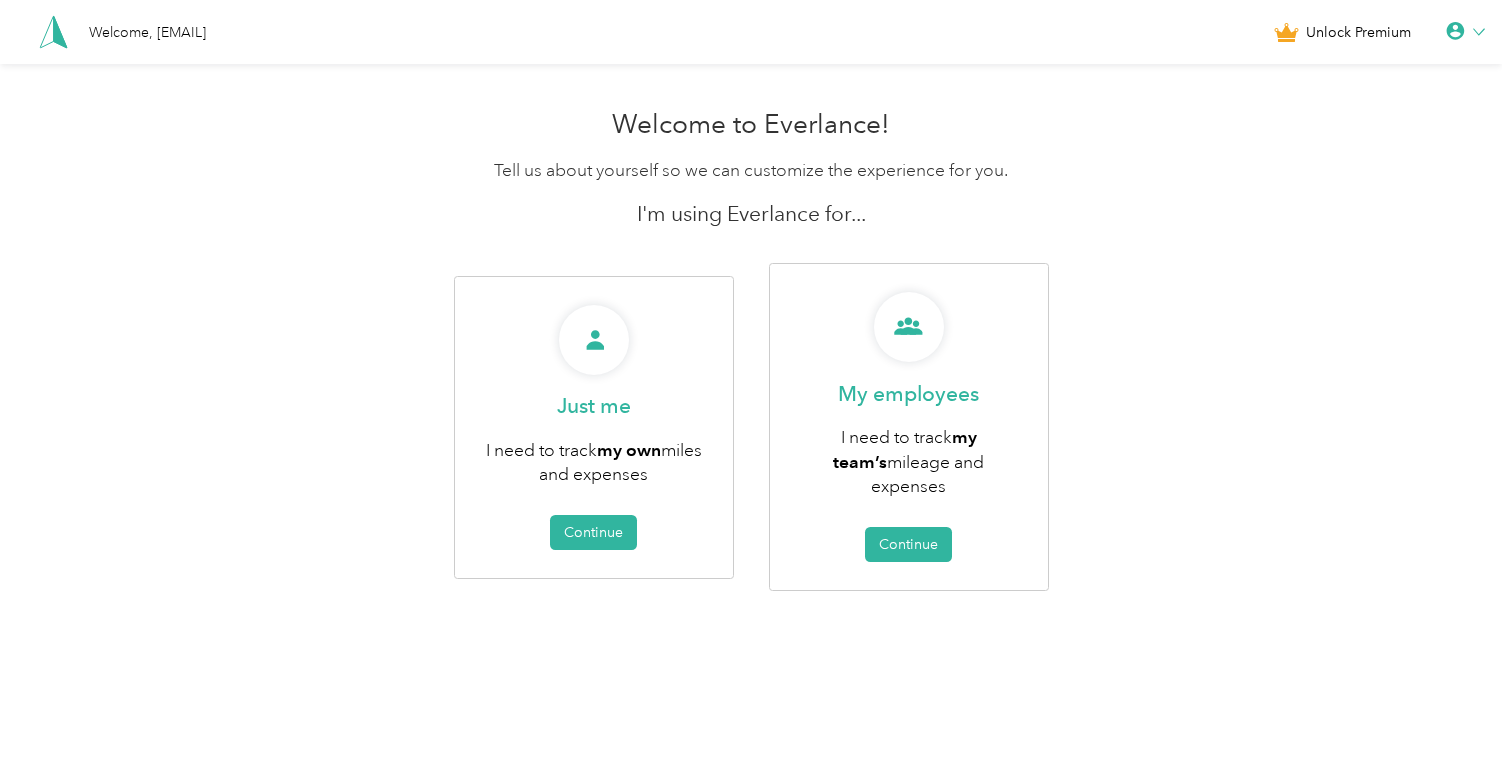 click 